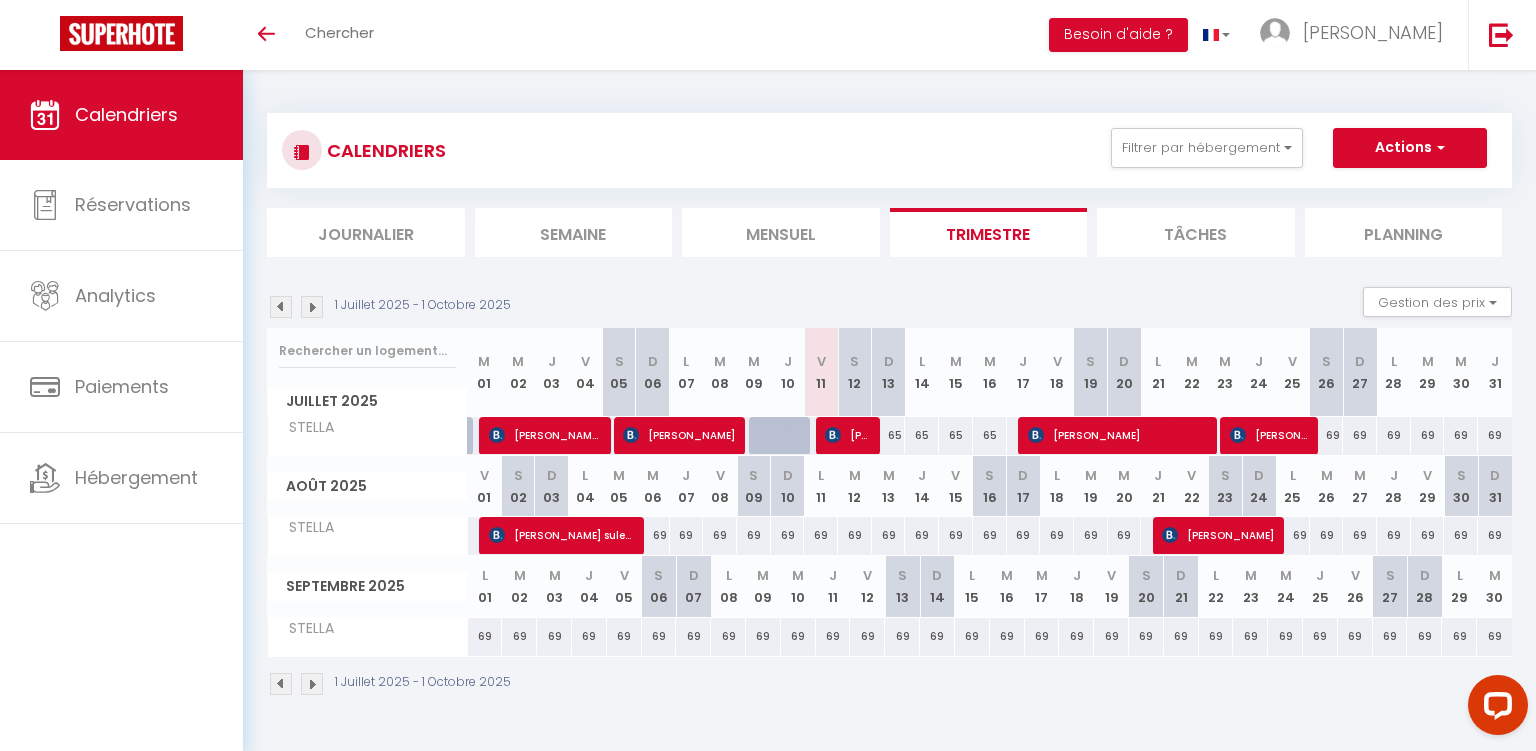 scroll, scrollTop: 0, scrollLeft: 0, axis: both 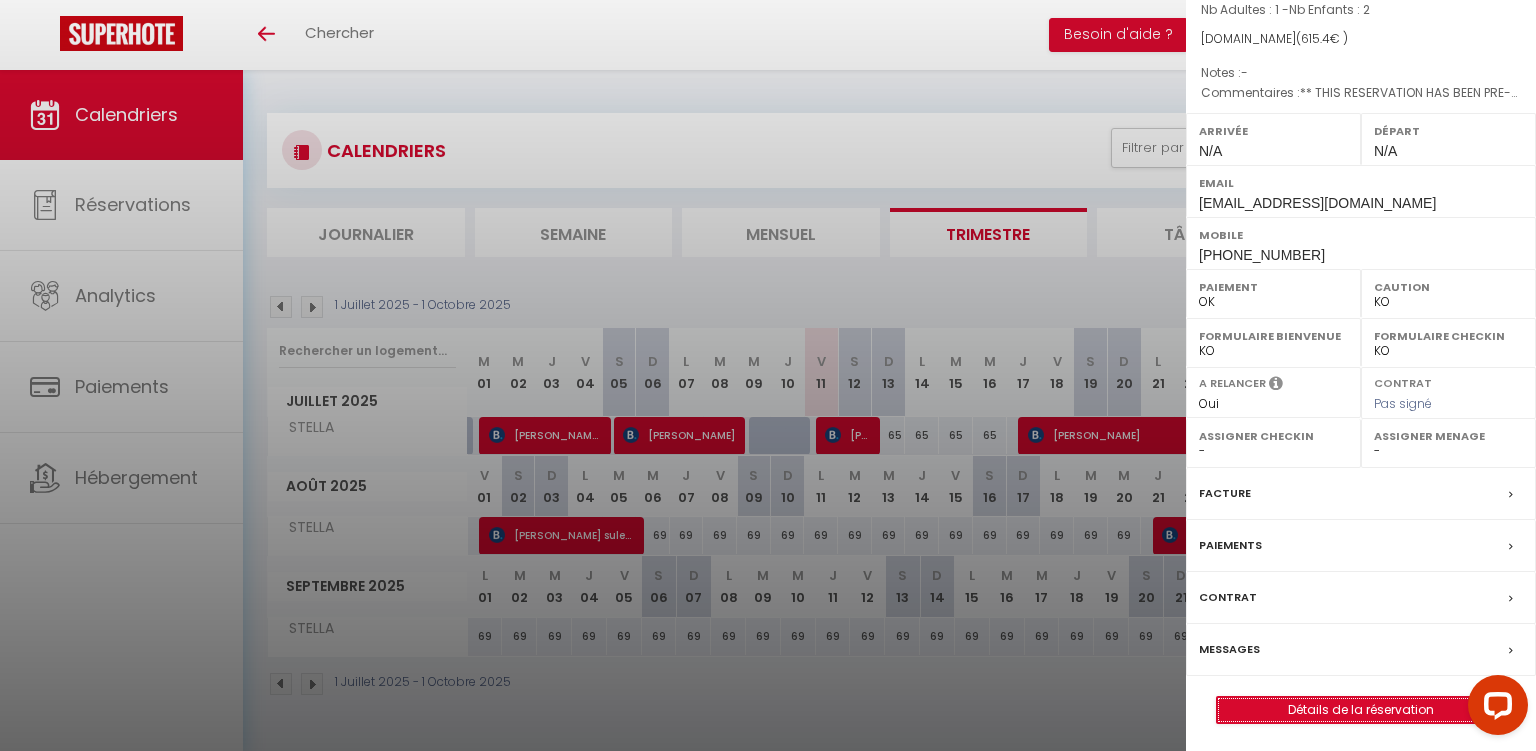 click on "Détails de la réservation" at bounding box center [1361, 710] 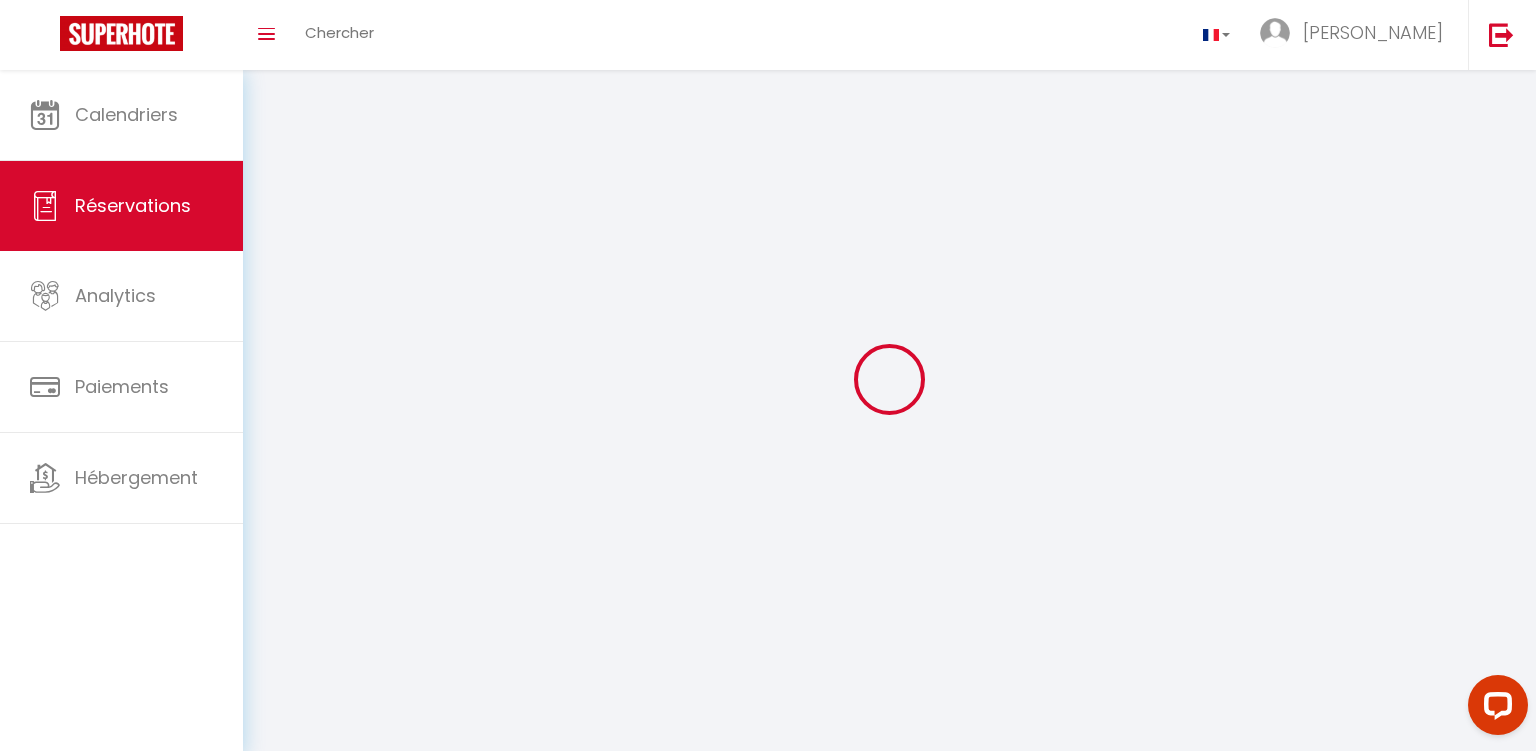 type on "Ismahane" 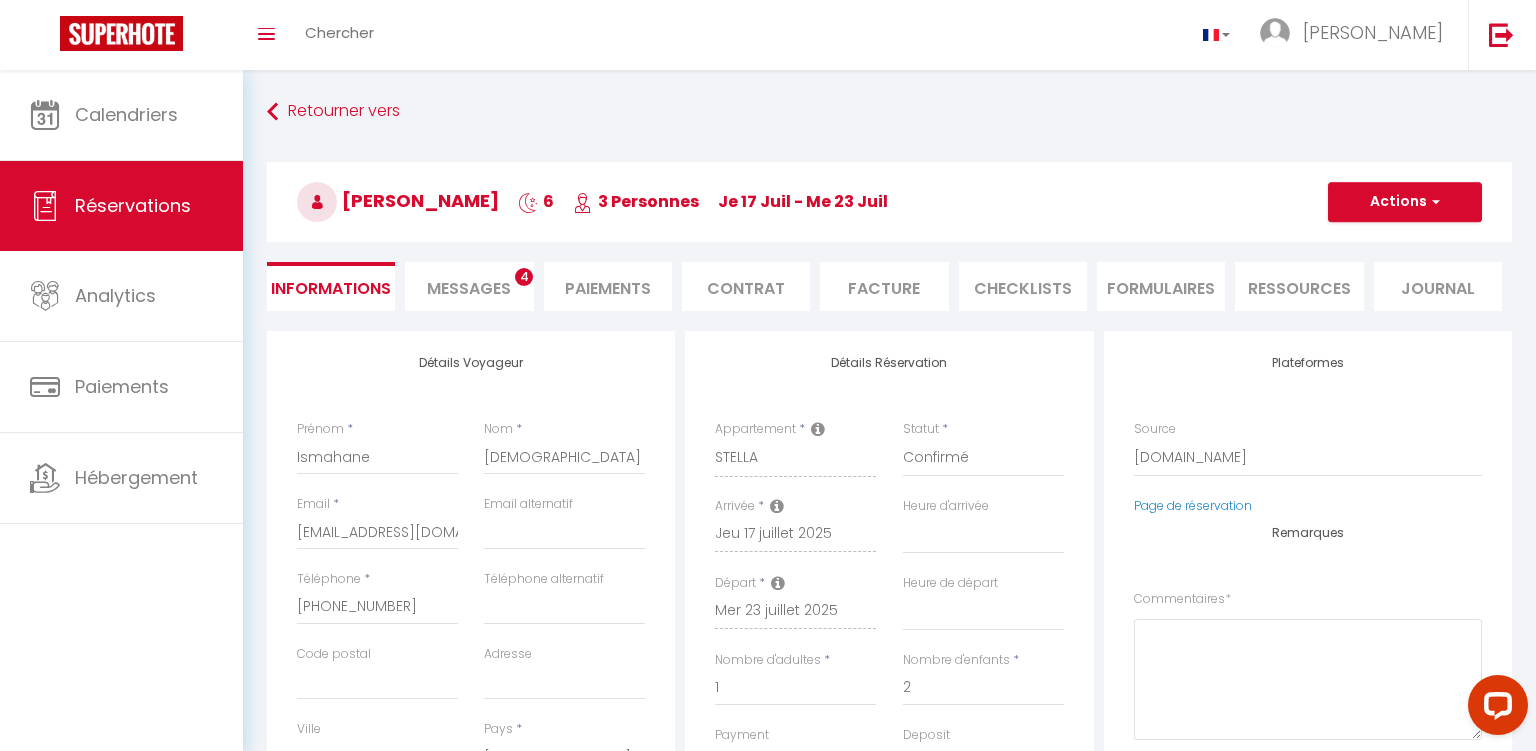 select 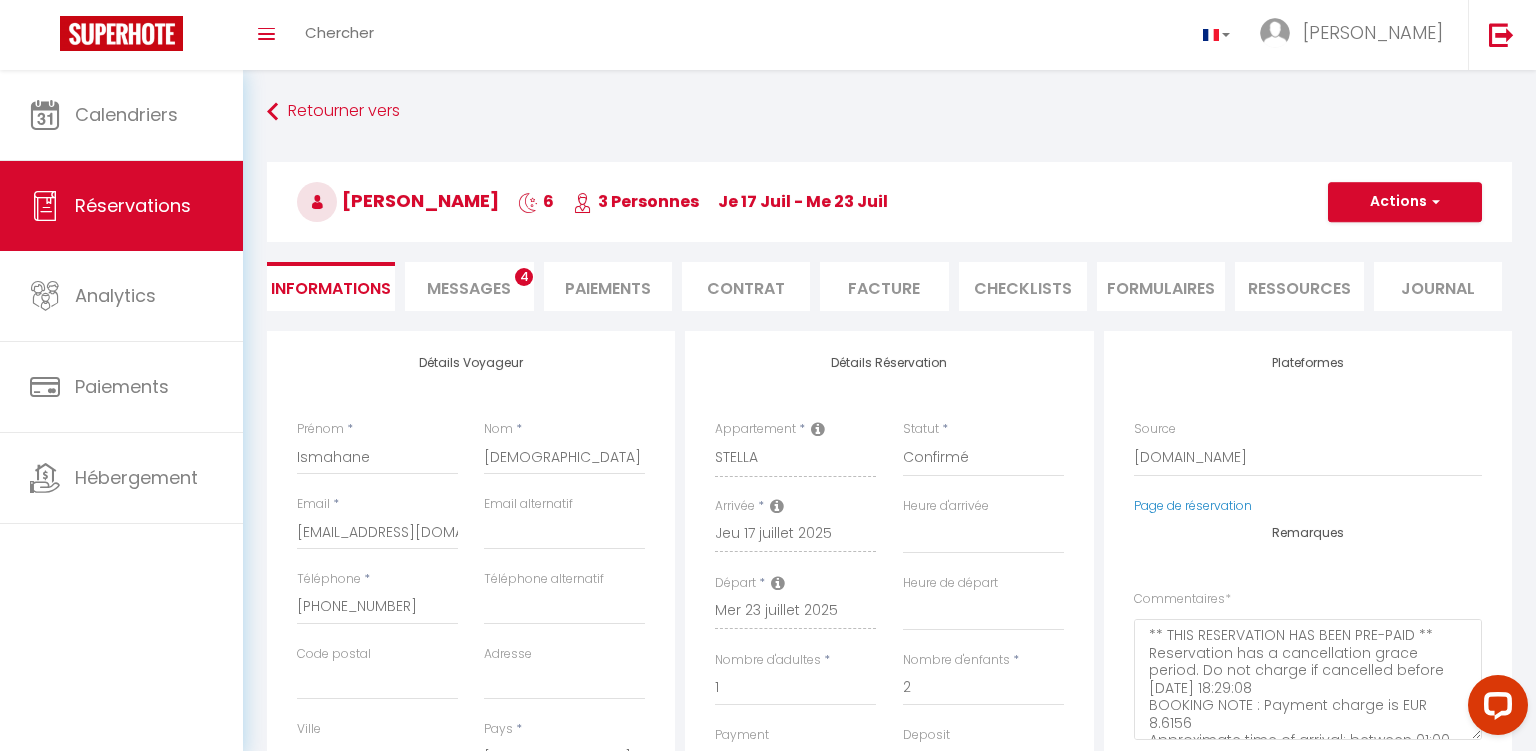 type on "70" 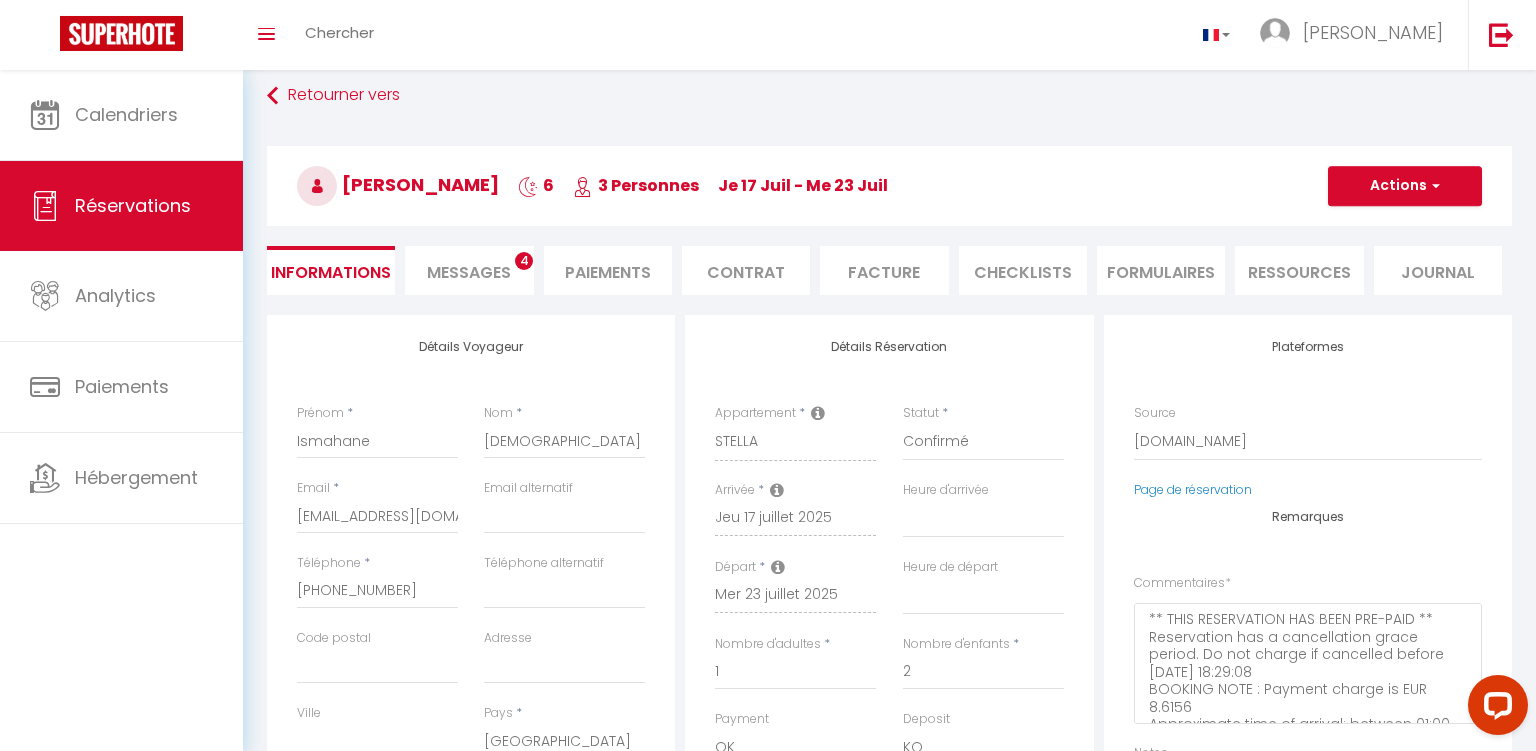 scroll, scrollTop: 0, scrollLeft: 0, axis: both 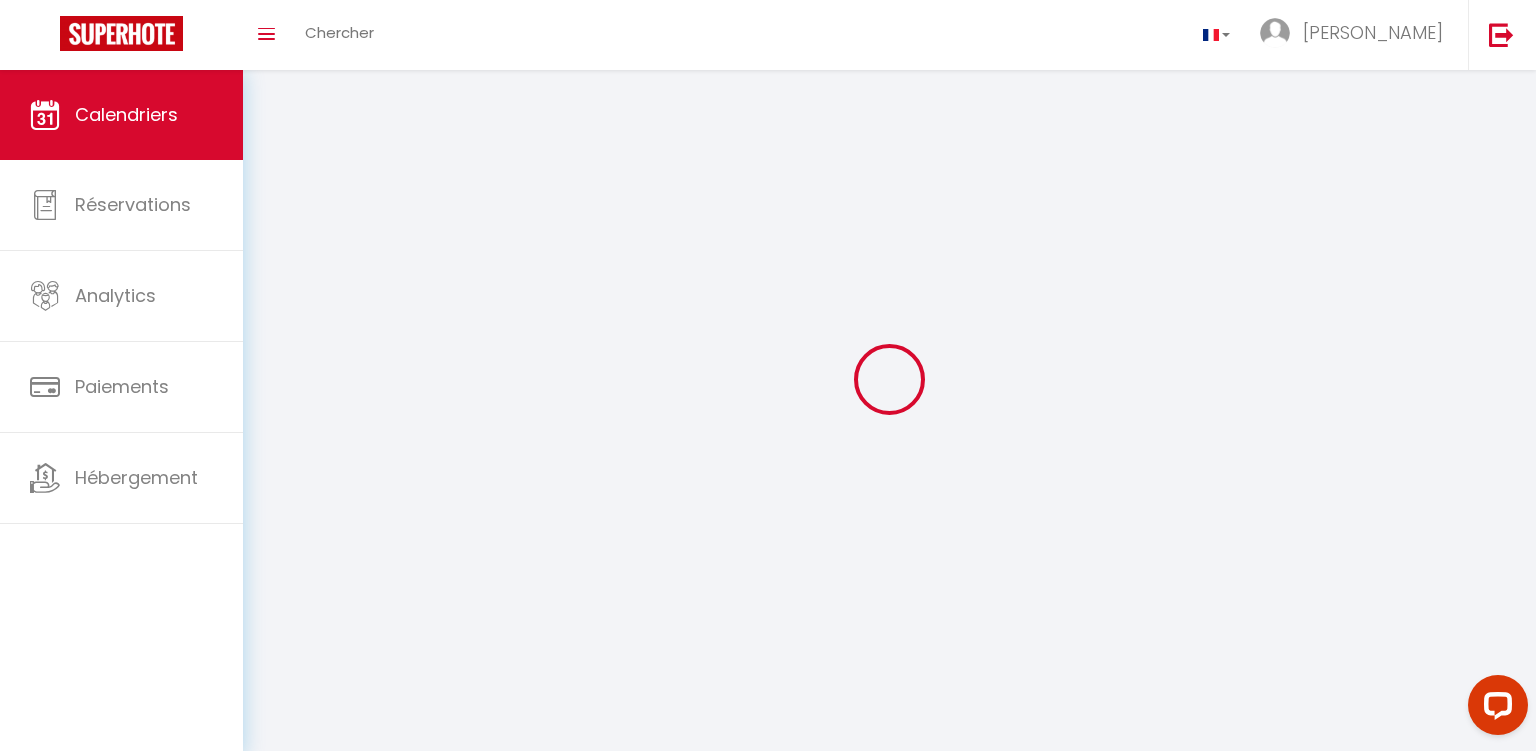 select 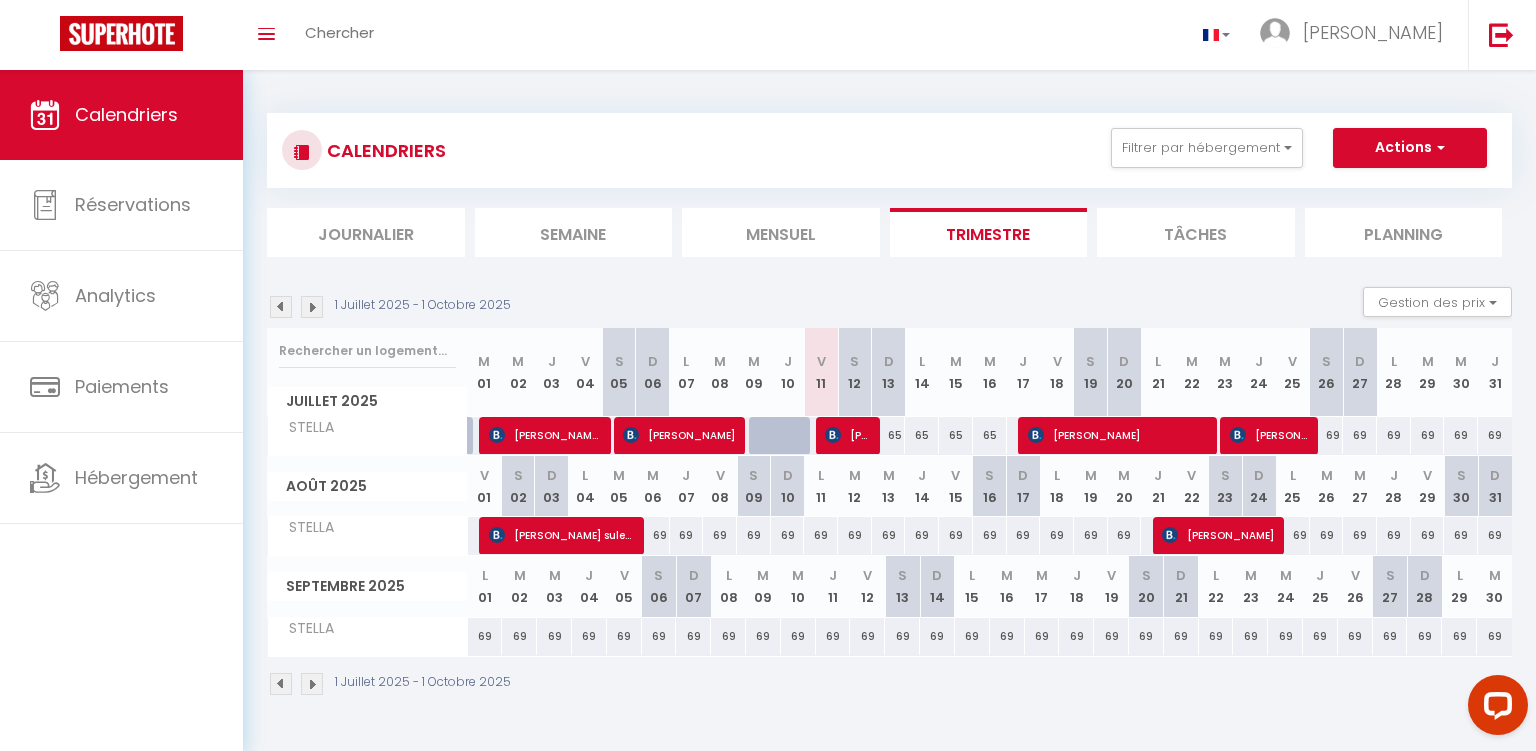 click on "[PERSON_NAME]" at bounding box center [1118, 435] 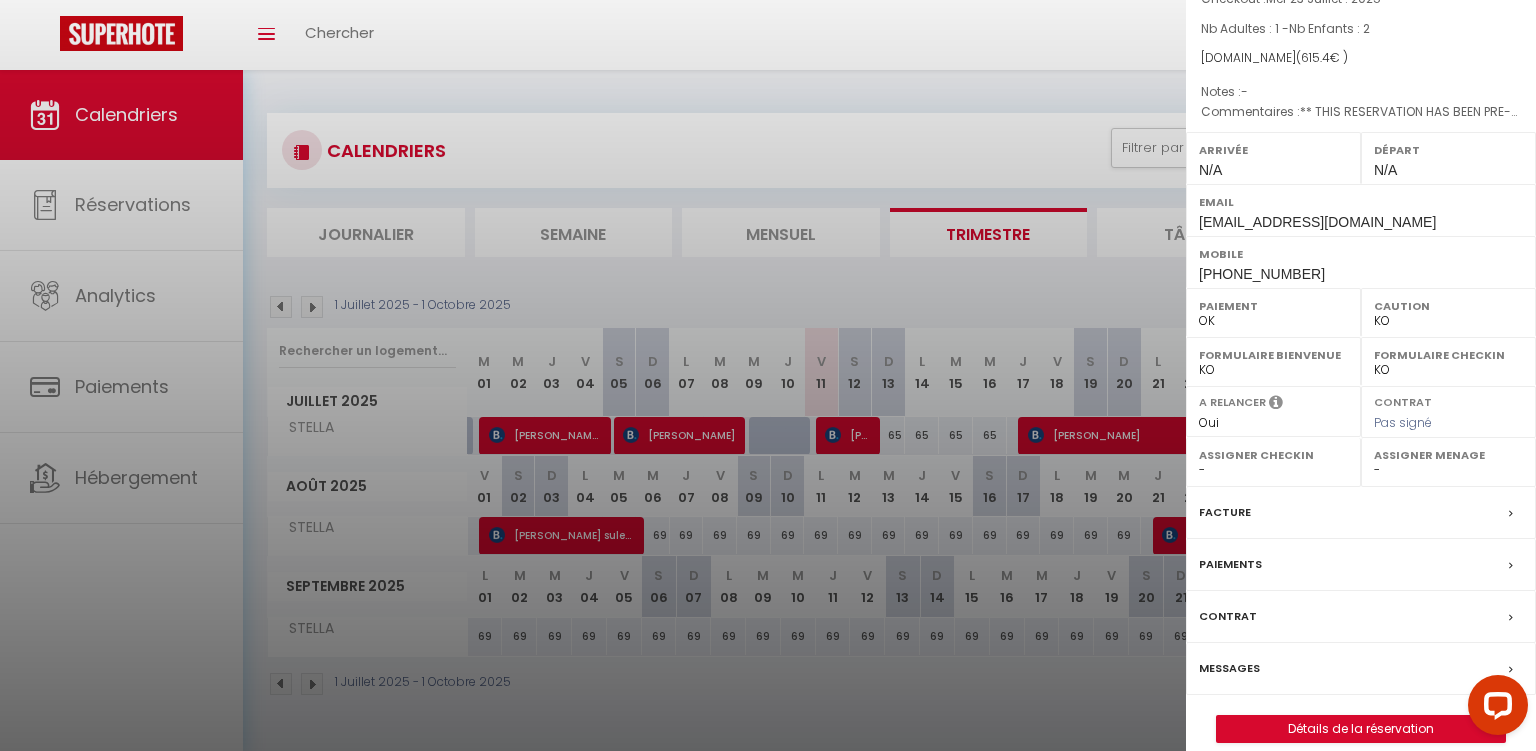 scroll, scrollTop: 178, scrollLeft: 0, axis: vertical 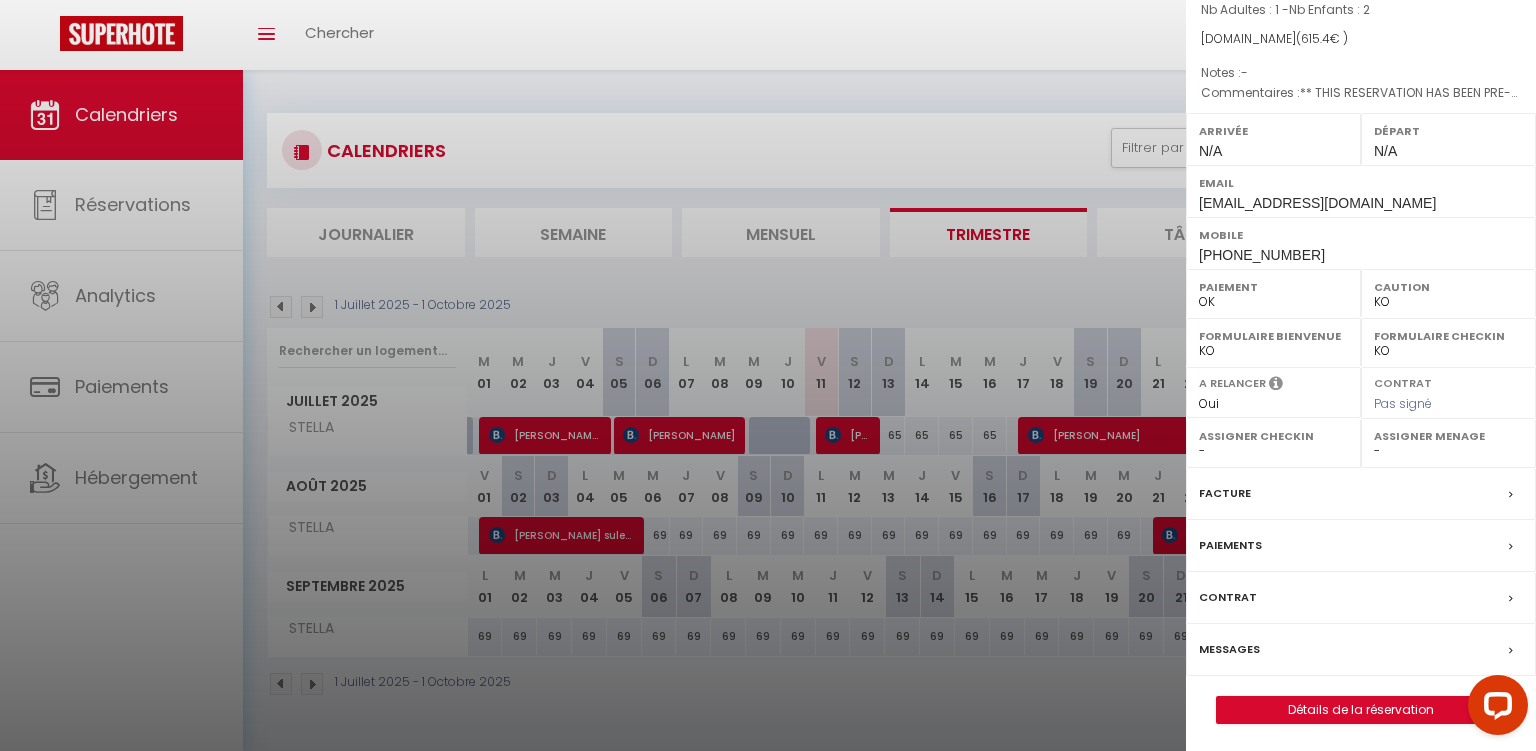 click at bounding box center (768, 375) 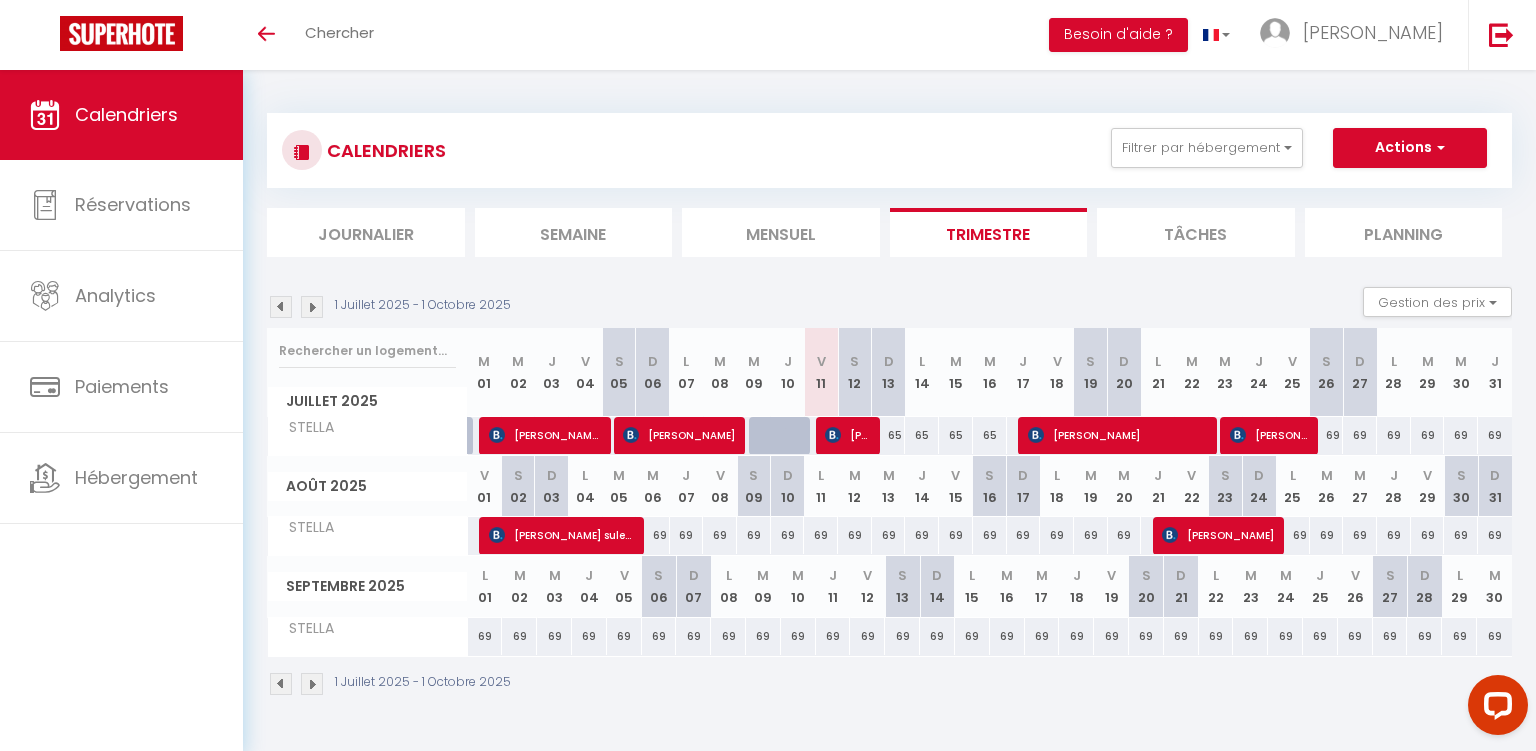 scroll, scrollTop: 0, scrollLeft: 0, axis: both 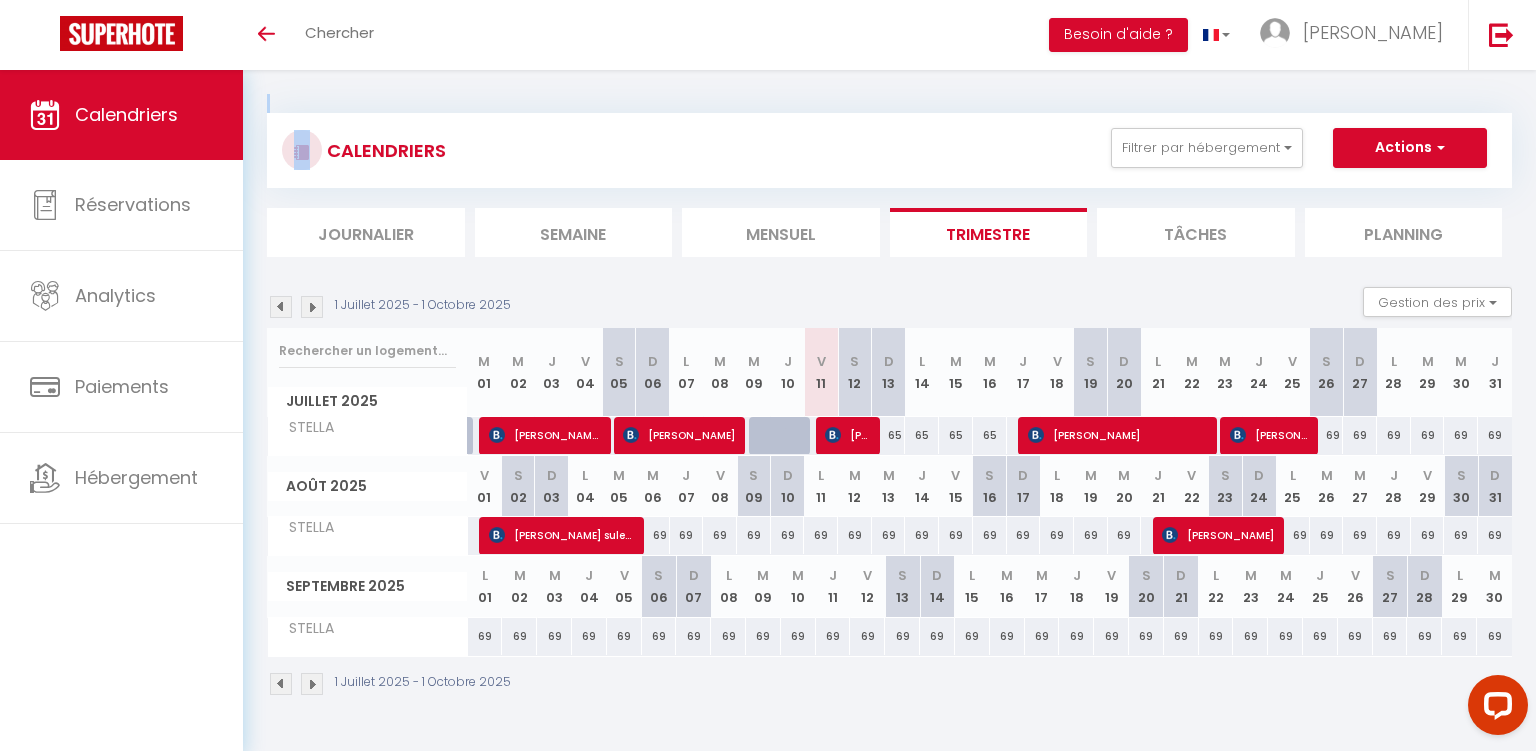 drag, startPoint x: 307, startPoint y: 163, endPoint x: 457, endPoint y: 106, distance: 160.46495 